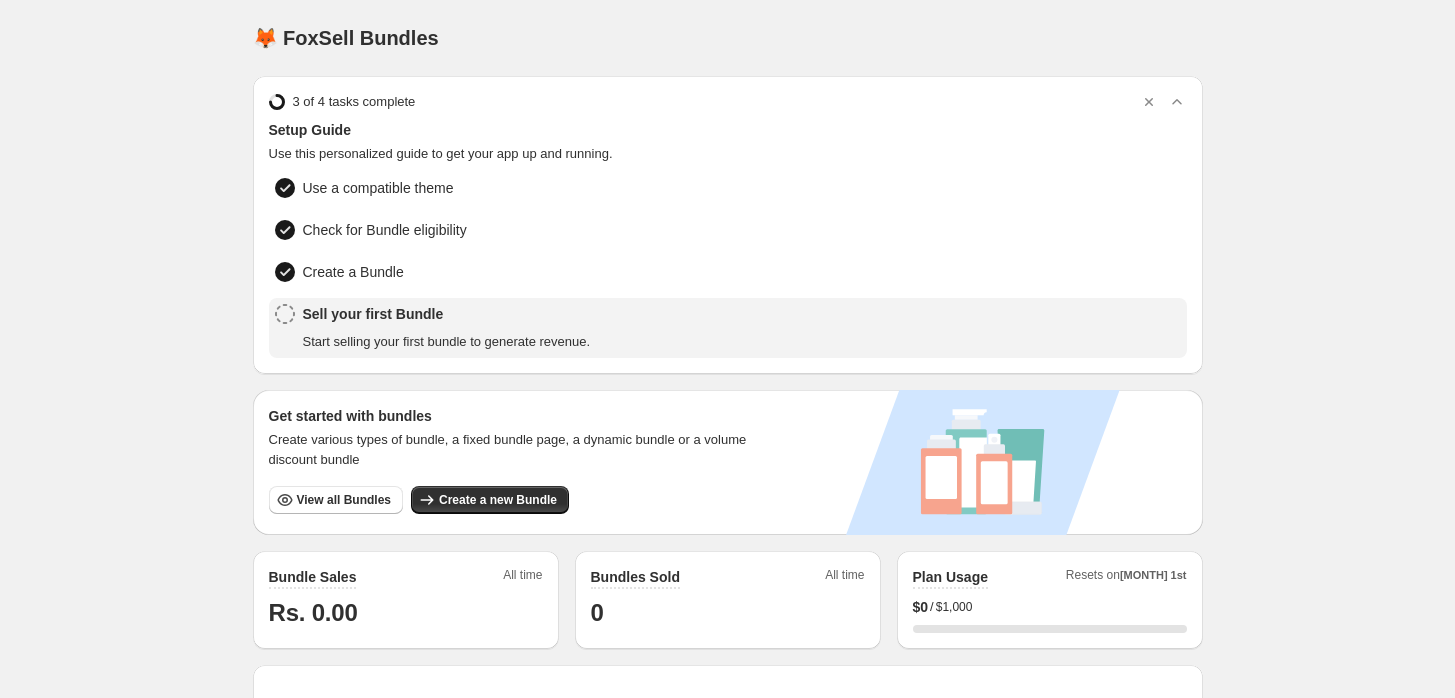 scroll, scrollTop: 0, scrollLeft: 0, axis: both 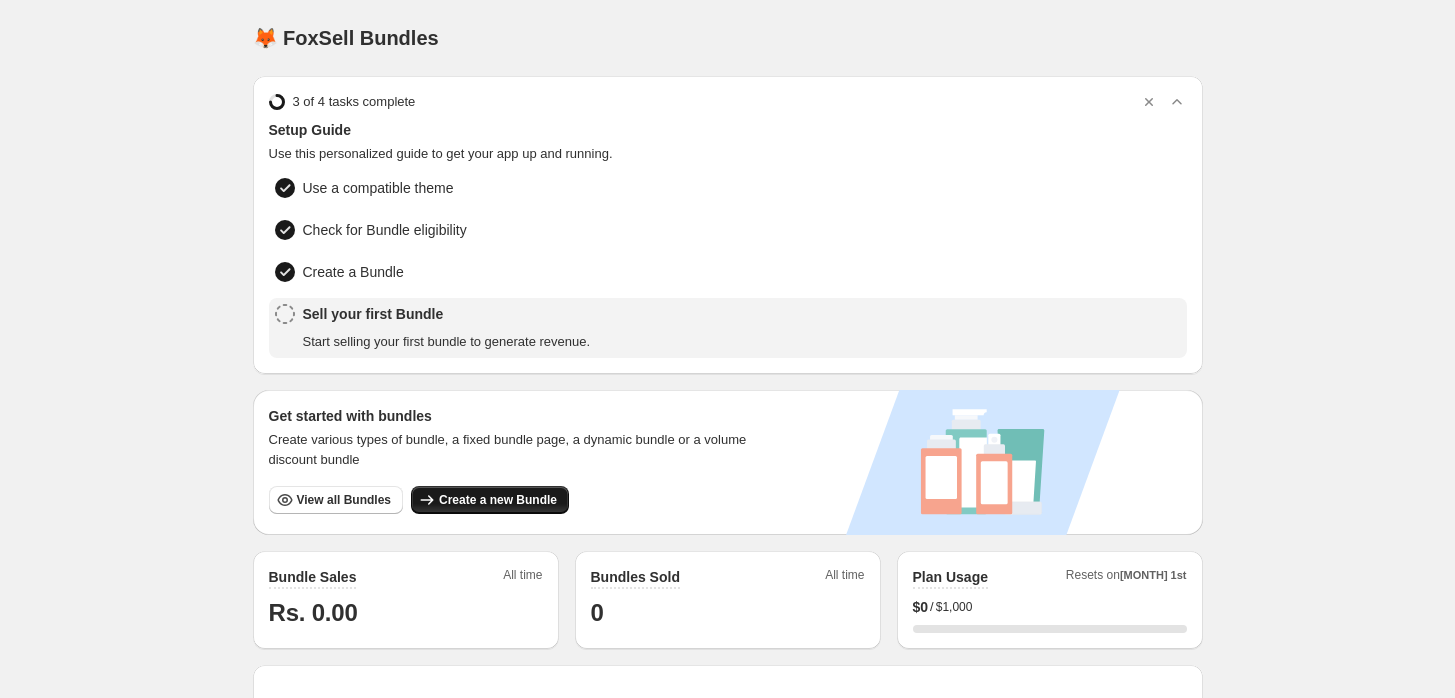 click on "Create a new Bundle" at bounding box center (498, 500) 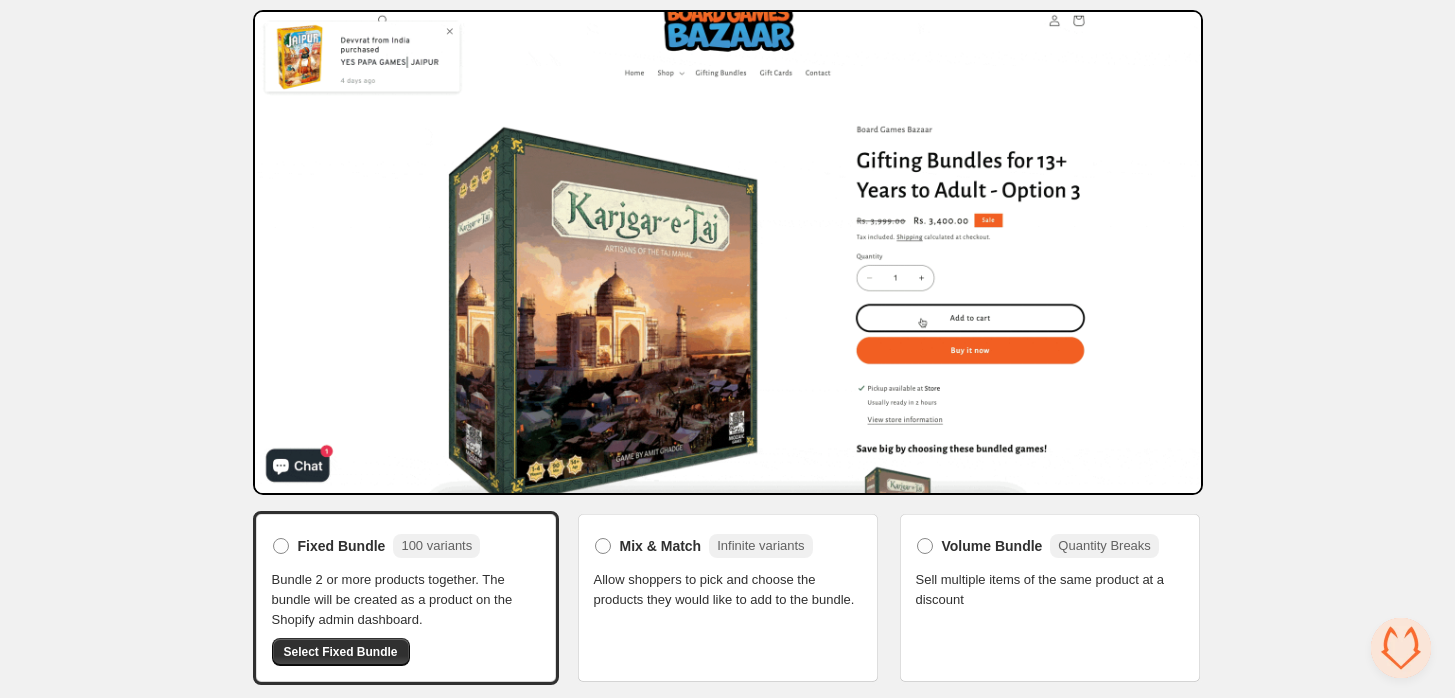 scroll, scrollTop: 67, scrollLeft: 0, axis: vertical 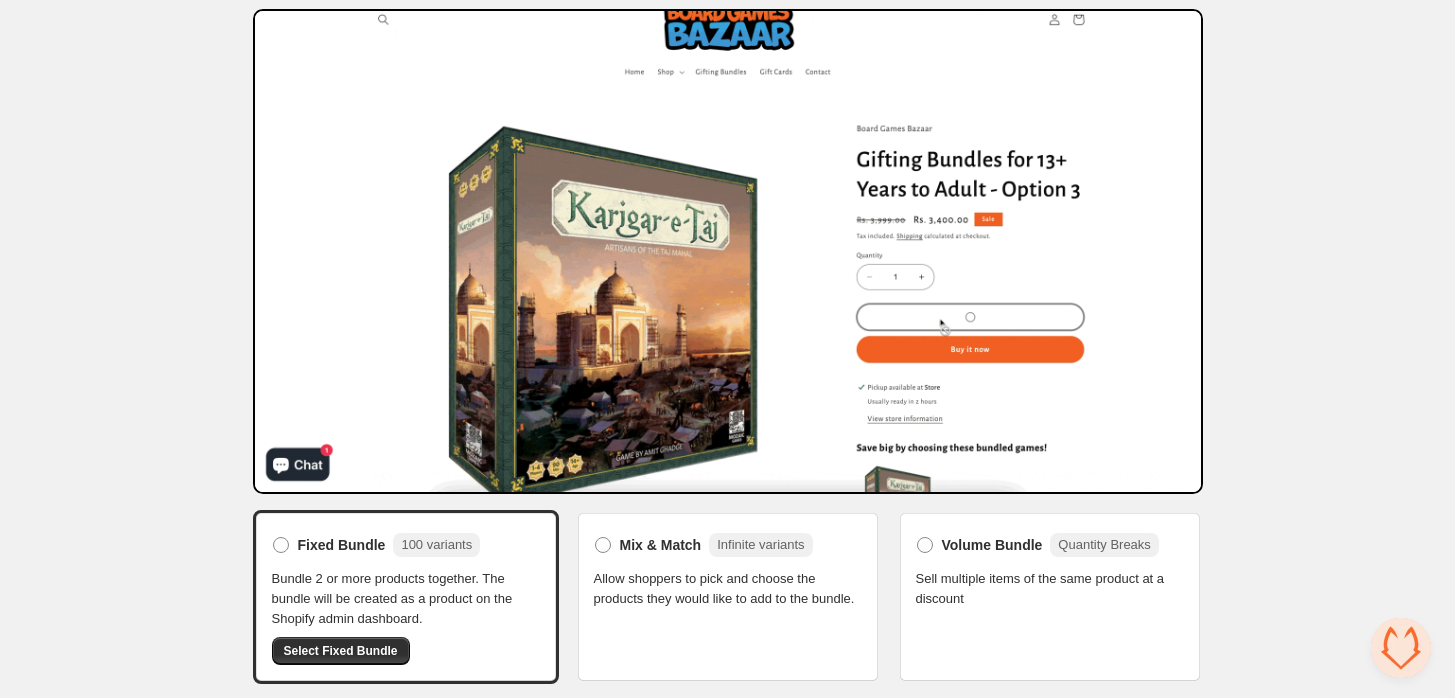 click on "Mix & Match Infinite variants Allow shoppers to pick and choose the products they would like to add to the bundle." at bounding box center (728, 597) 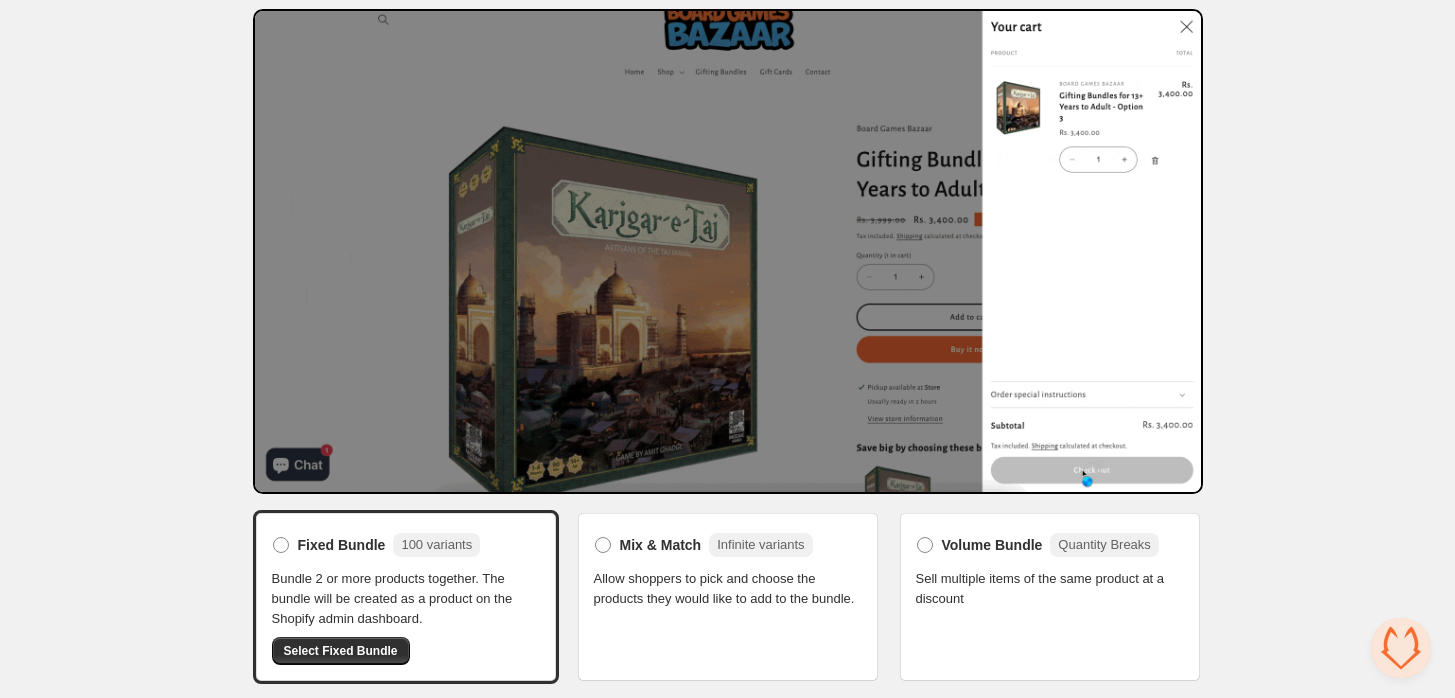 click on "Mix & Match Infinite variants Allow shoppers to pick and choose the products they would like to add to the bundle." at bounding box center (728, 597) 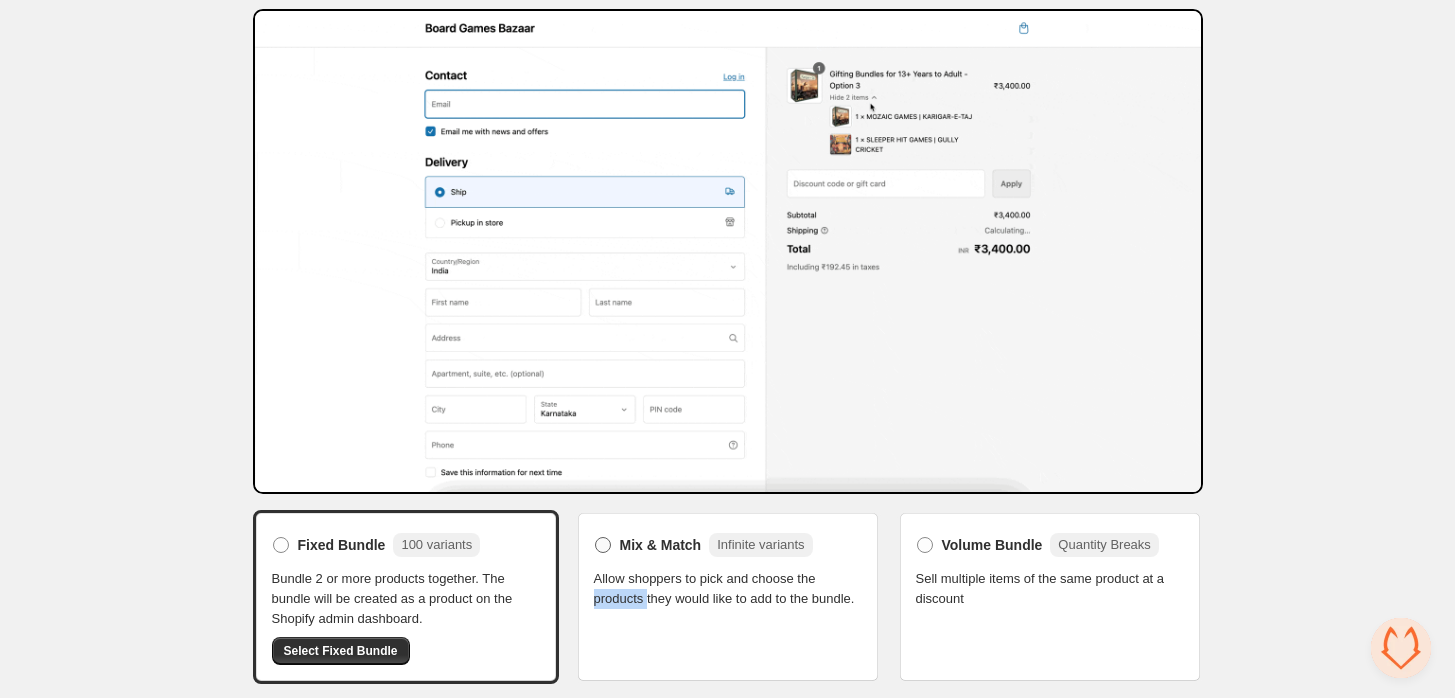 click on "Mix & Match Infinite variants" at bounding box center (703, 545) 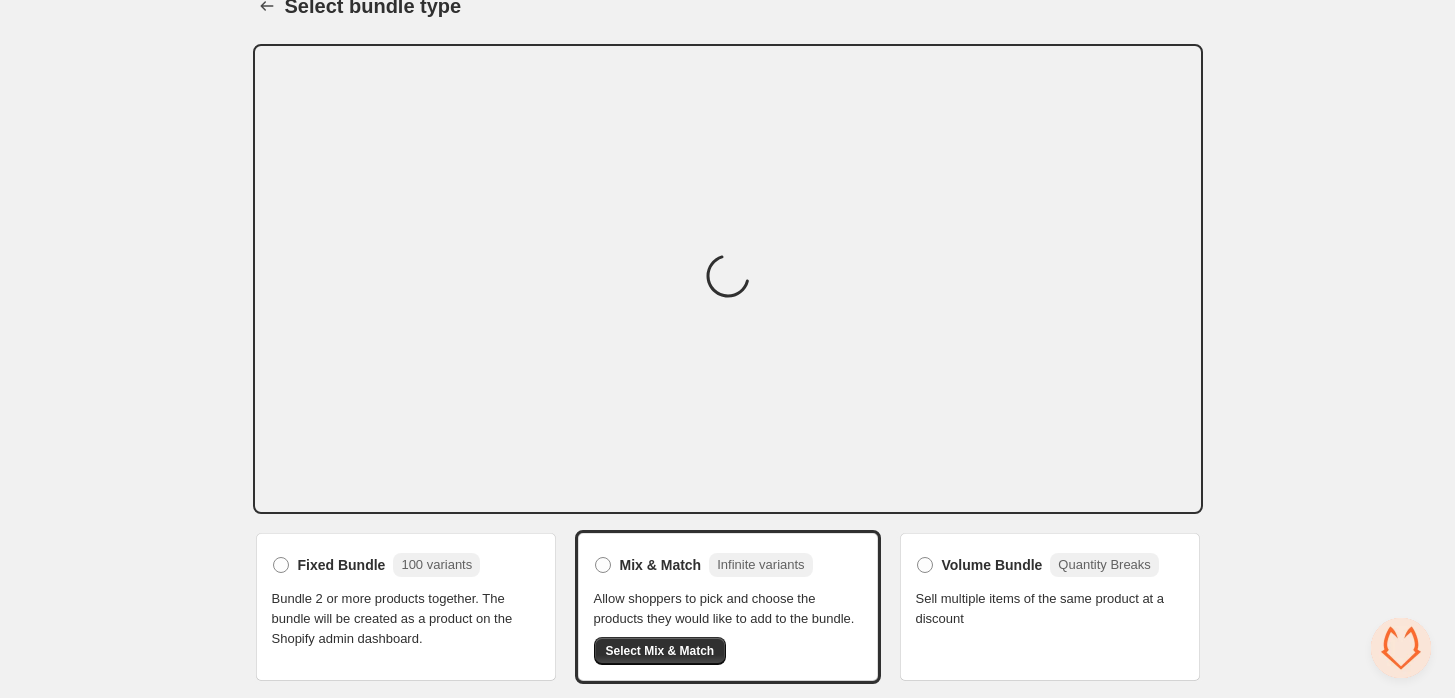 scroll, scrollTop: 48, scrollLeft: 0, axis: vertical 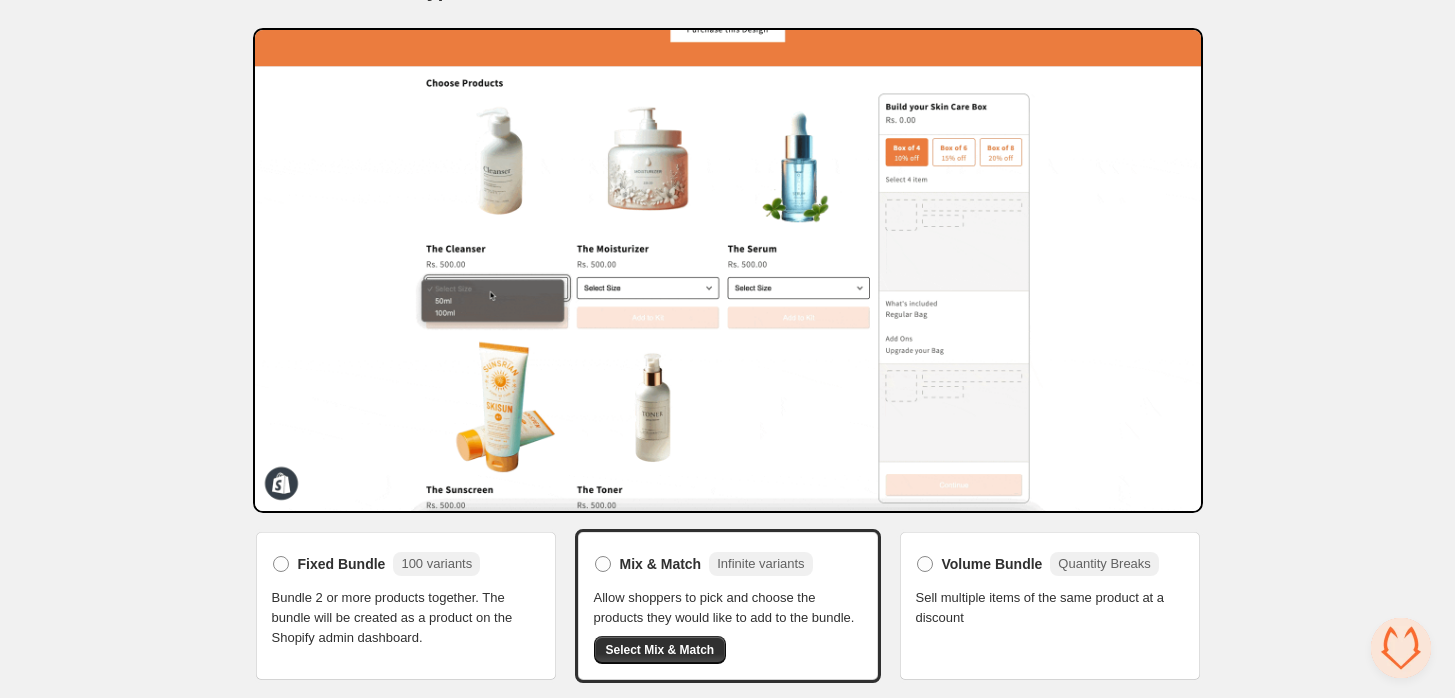 click on "Home Bundles Analytics Plan and Billing Select bundle type. This page is ready Select bundle type Fixed Bundle 100 variants Bundle 2 or more products together. The bundle will be created as a product on the Shopify admin dashboard. Mix & Match Infinite variants Allow shoppers to pick and choose the products they would like to add to the bundle. Select Mix & Match Volume Bundle Quantity Breaks Sell multiple items of the same product at a discount" at bounding box center [727, 325] 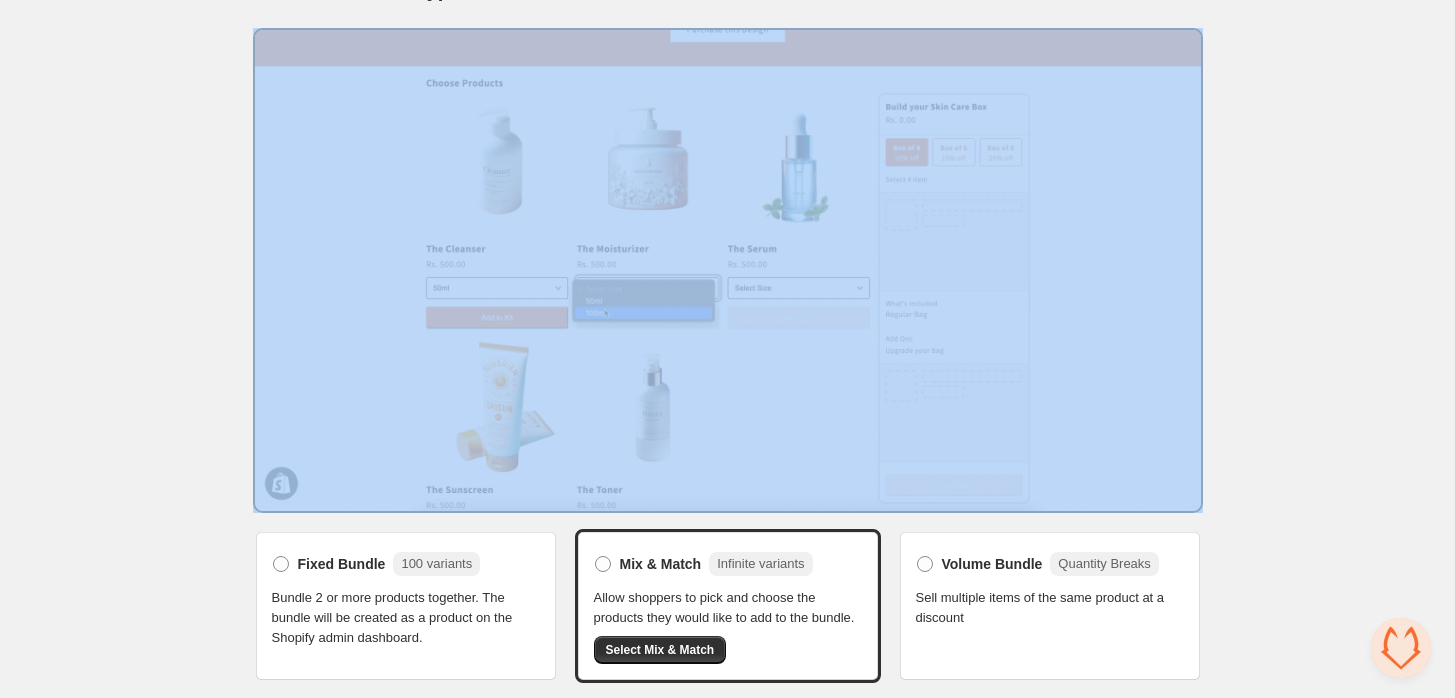 click on "Home Bundles Analytics Plan and Billing Select bundle type. This page is ready Select bundle type Fixed Bundle 100 variants Bundle 2 or more products together. The bundle will be created as a product on the Shopify admin dashboard. Mix & Match Infinite variants Allow shoppers to pick and choose the products they would like to add to the bundle. Select Mix & Match Volume Bundle Quantity Breaks Sell multiple items of the same product at a discount" at bounding box center [727, 325] 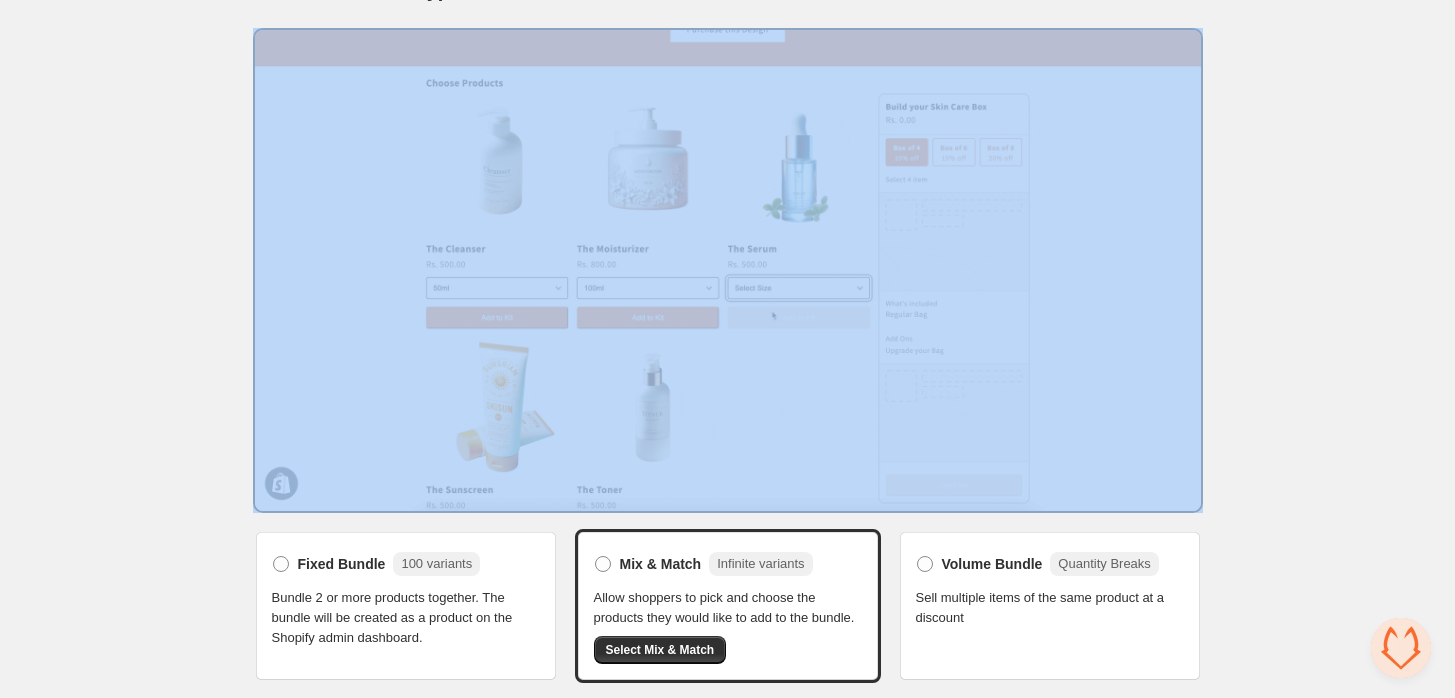 click on "Home Bundles Analytics Plan and Billing Select bundle type. This page is ready Select bundle type Fixed Bundle 100 variants Bundle 2 or more products together. The bundle will be created as a product on the Shopify admin dashboard. Mix & Match Infinite variants Allow shoppers to pick and choose the products they would like to add to the bundle. Select Mix & Match Volume Bundle Quantity Breaks Sell multiple items of the same product at a discount" at bounding box center [727, 325] 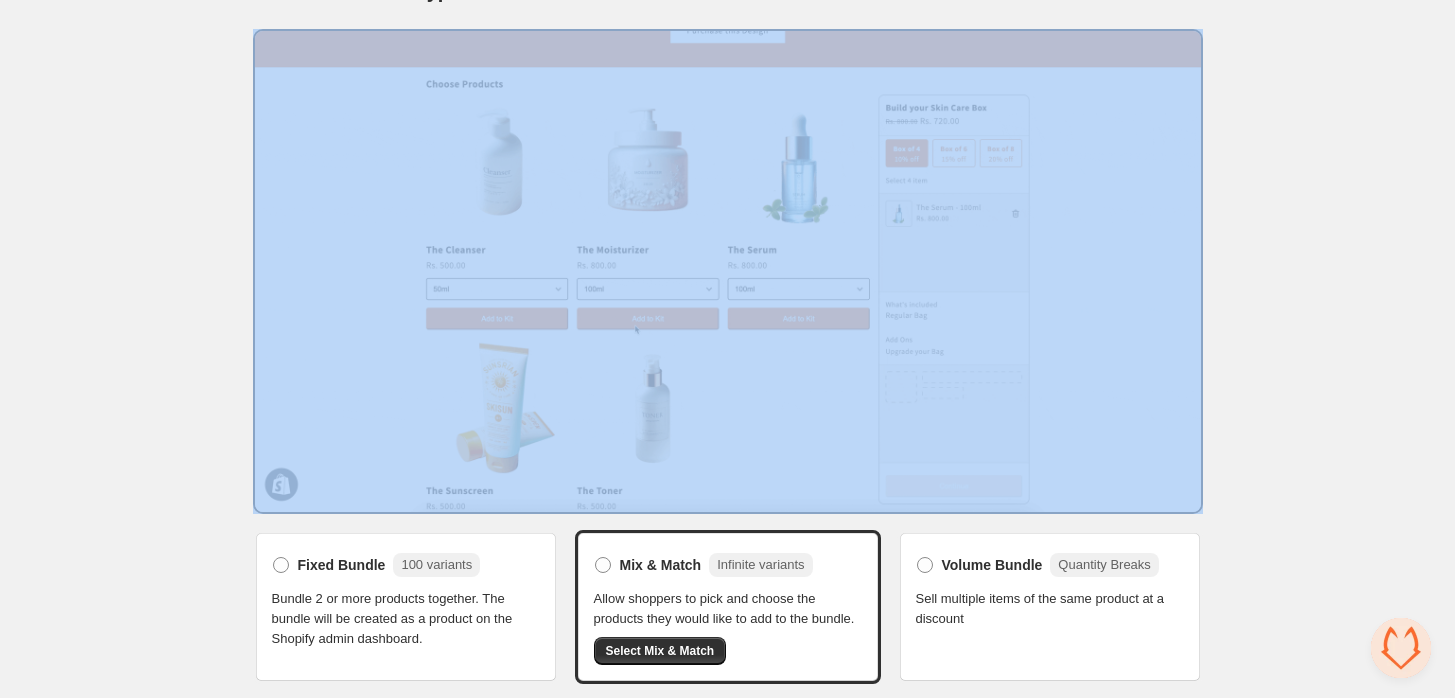 scroll, scrollTop: 48, scrollLeft: 0, axis: vertical 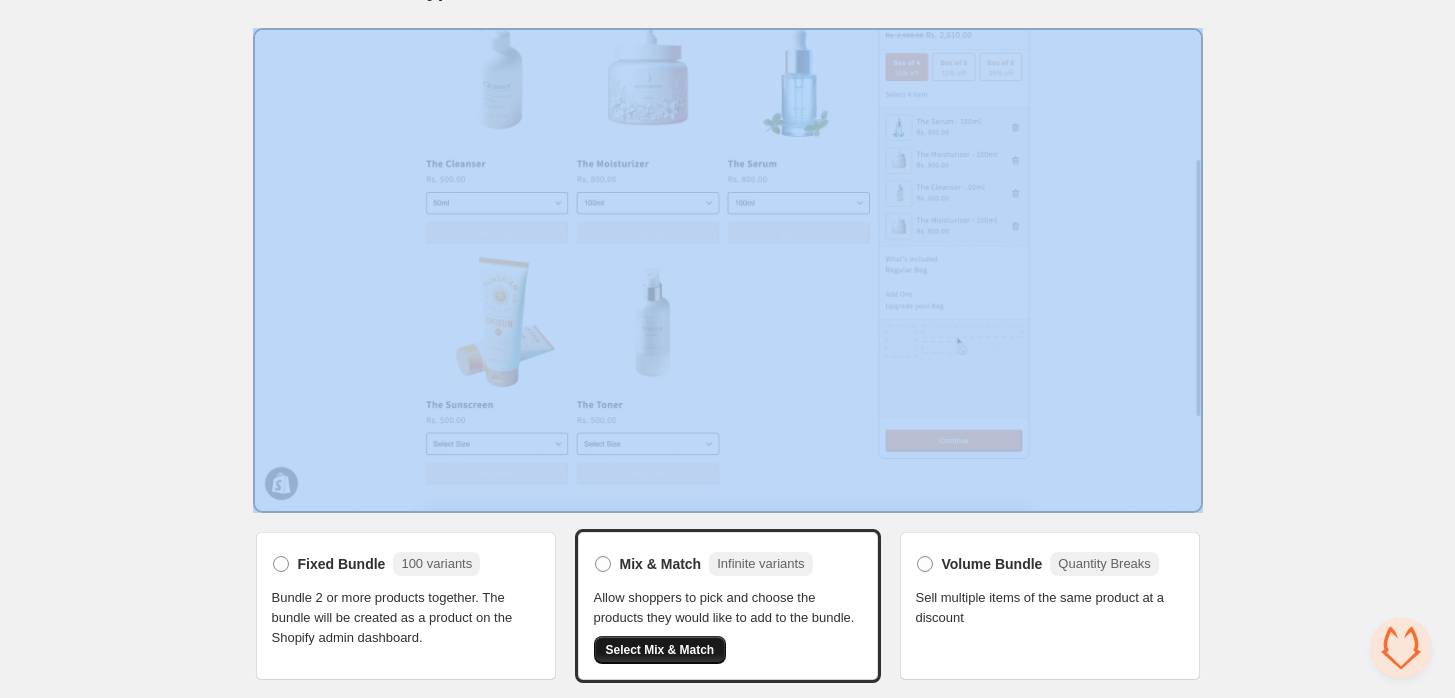 click on "Select Mix & Match" at bounding box center [660, 650] 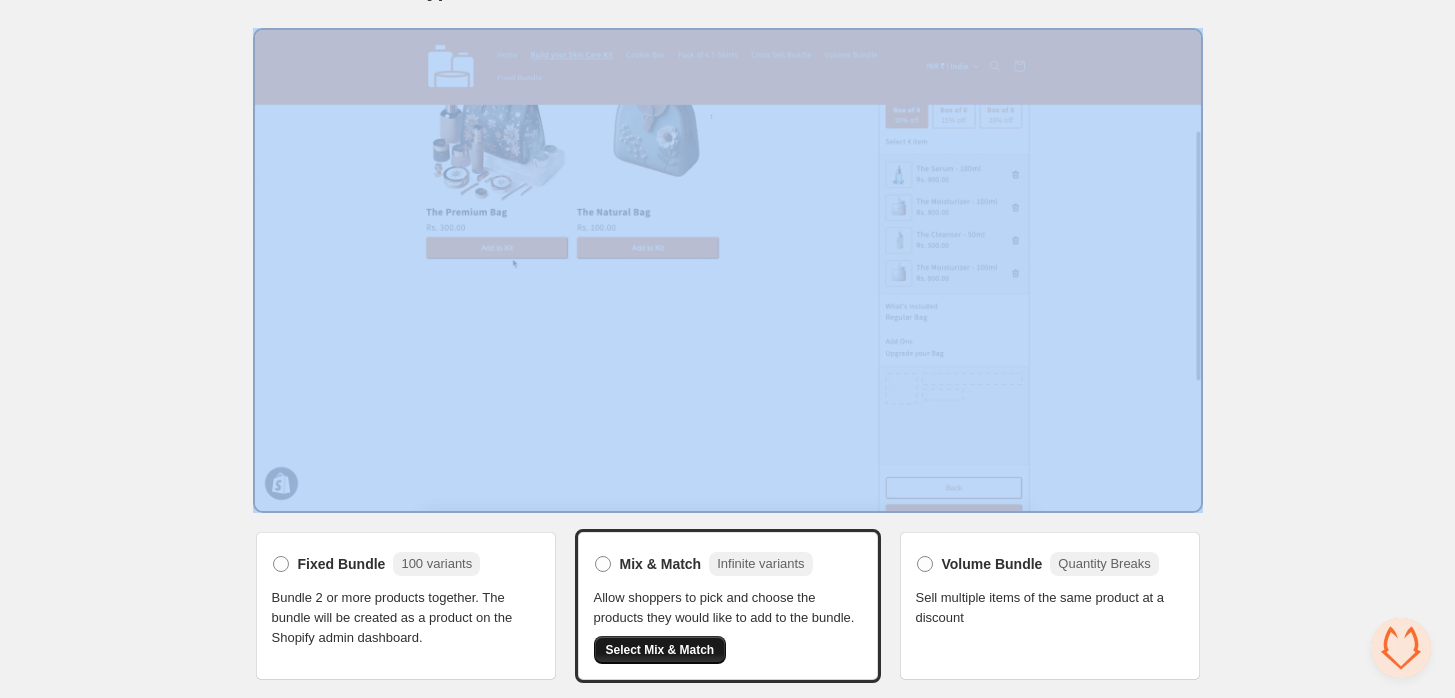 click on "Mix & Match Infinite variants Allow shoppers to pick and choose the products they would like to add to the bundle. Select Mix & Match" at bounding box center [728, 606] 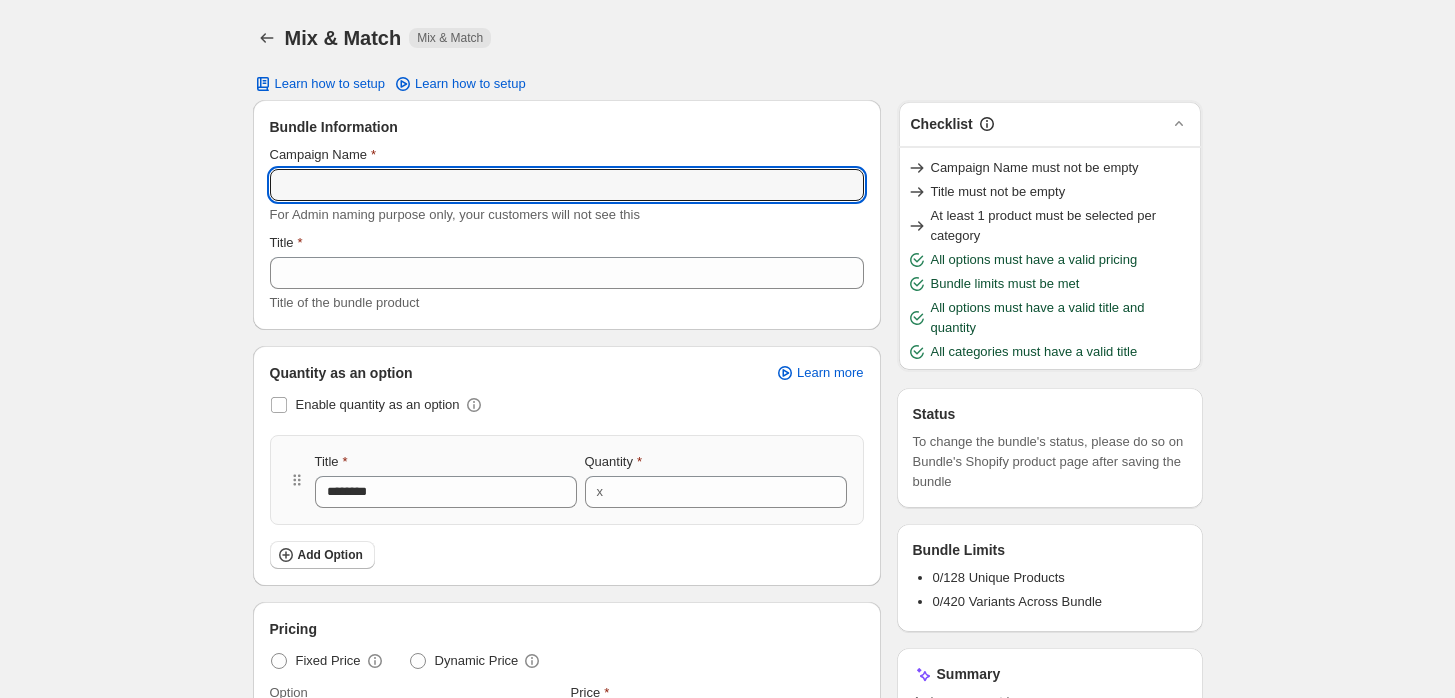 scroll, scrollTop: 0, scrollLeft: 0, axis: both 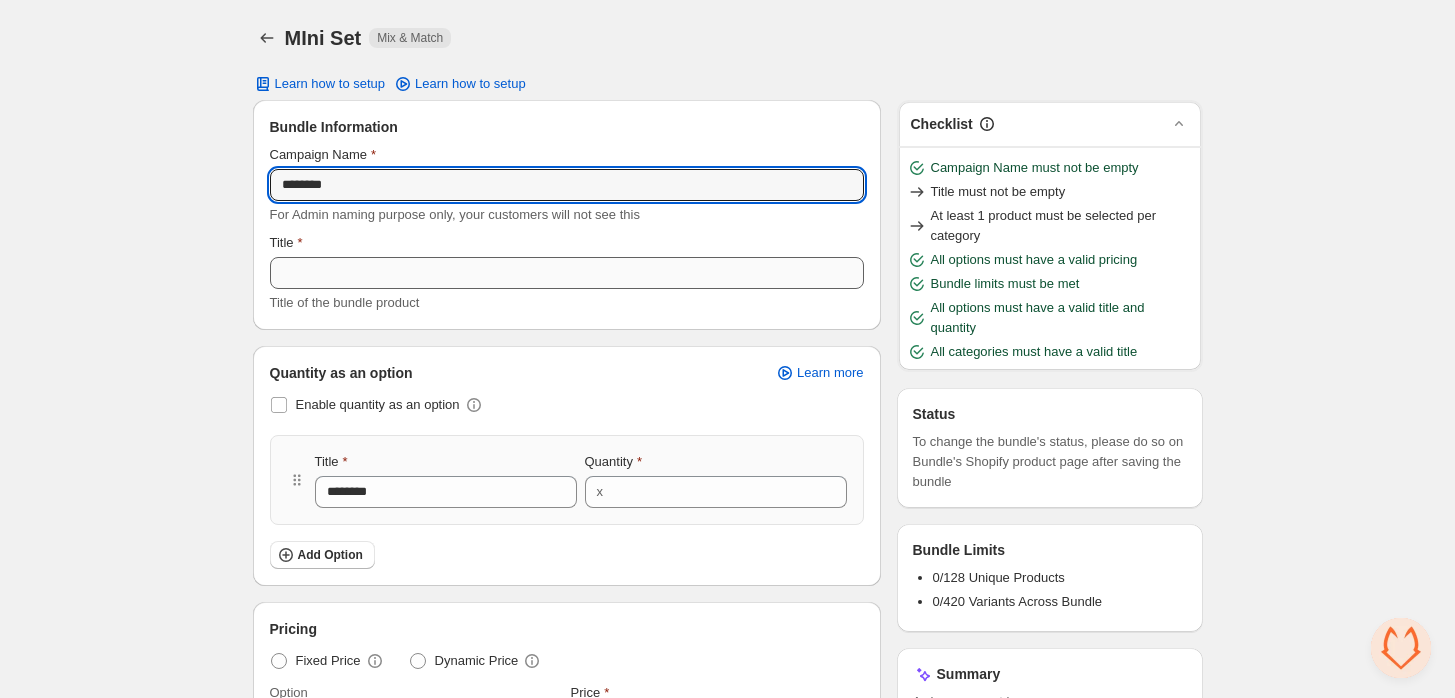 type on "********" 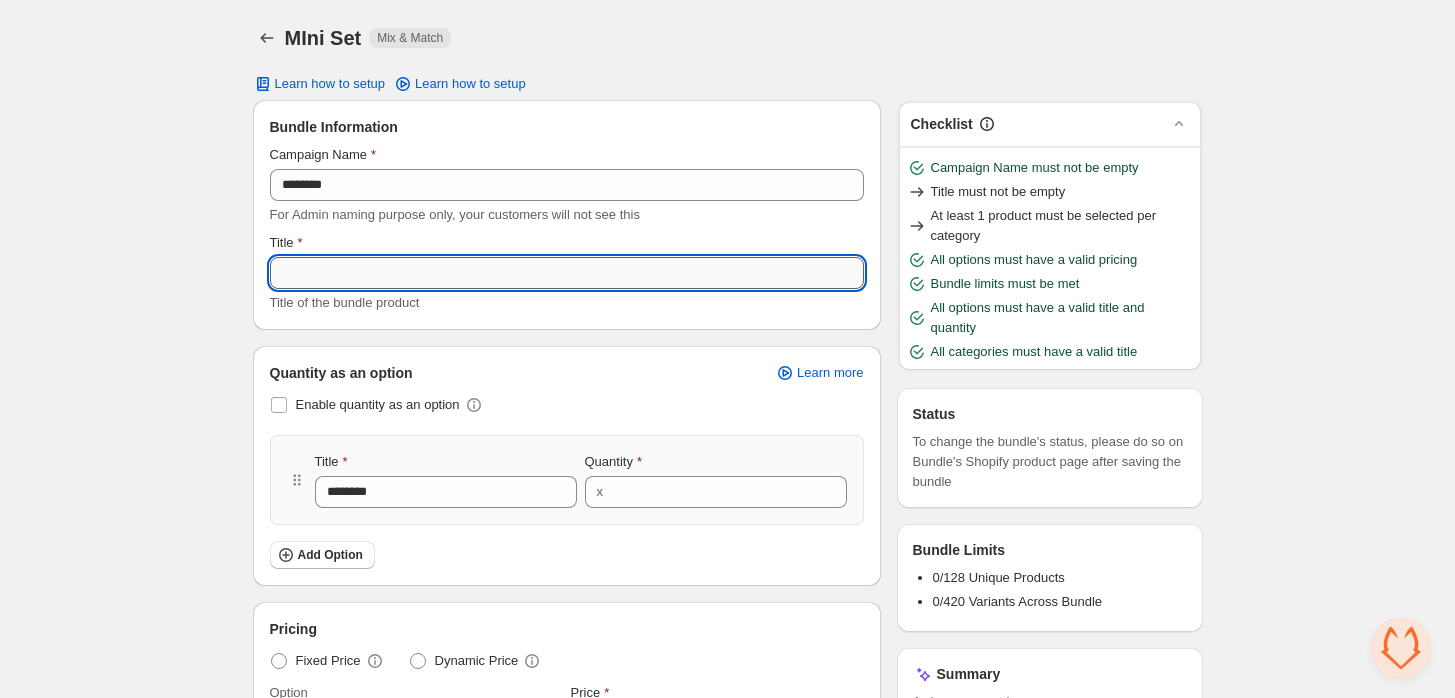 click on "Title" at bounding box center [567, 273] 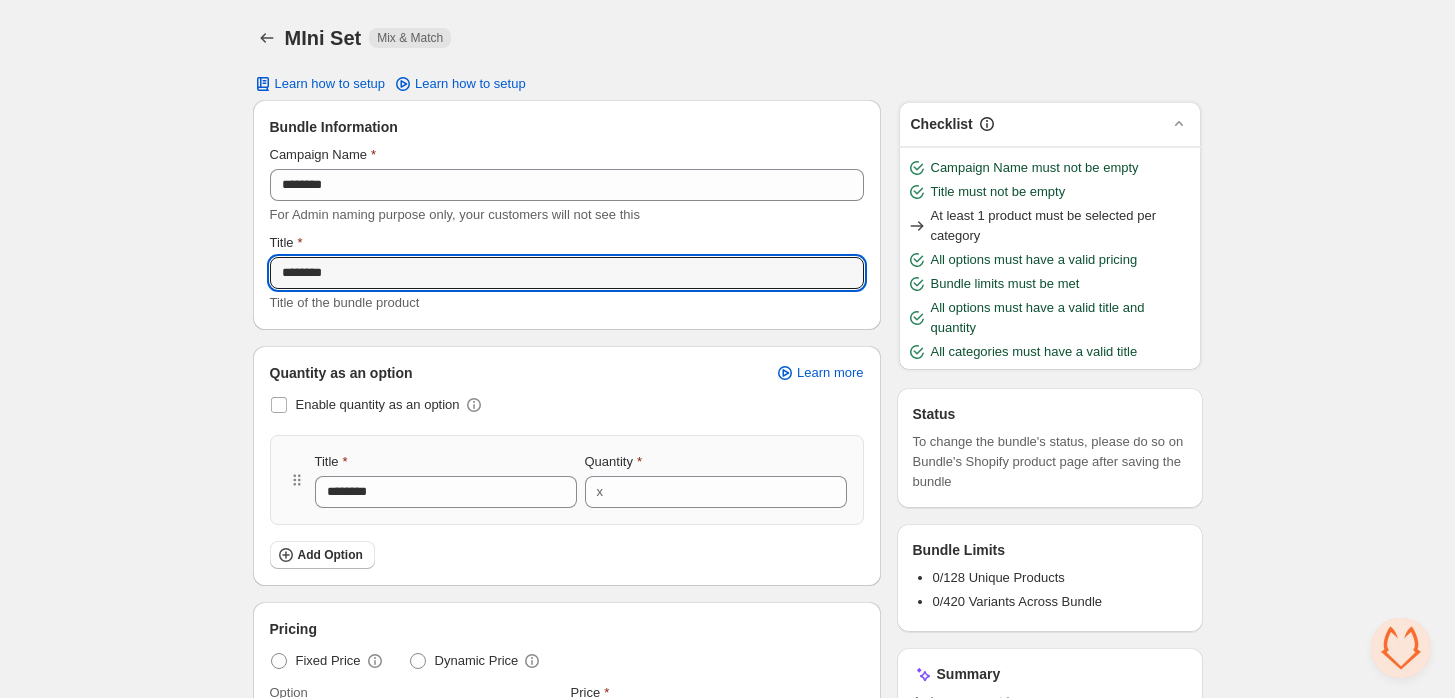 type on "********" 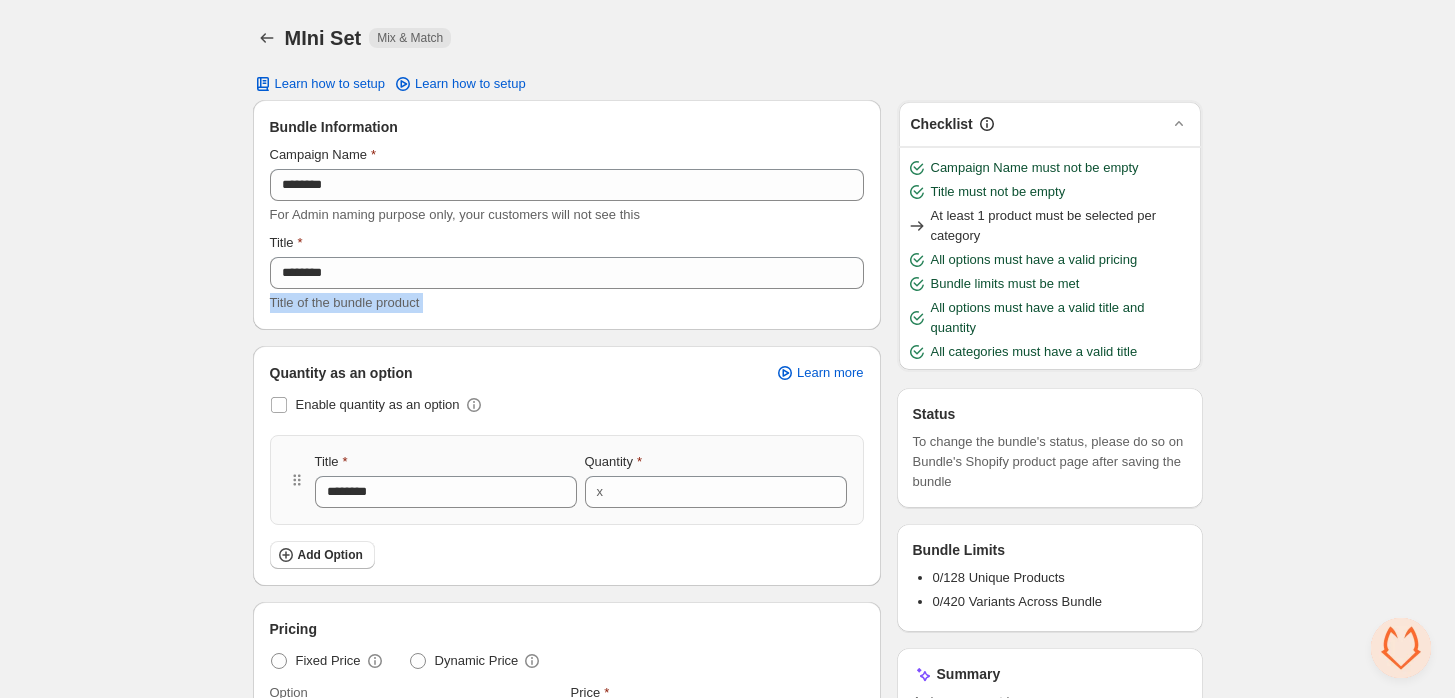 click on "Bundle Information Campaign Name ******** For Admin naming purpose only, your customers will not see this Title ******** Title of the bundle product Quantity as an option Learn more Enable quantity as an option Title ******** Quantity x * Add Option Pricing Fixed Price Dynamic Price Option ******** Price INR *** Add category and choose products that can be selected in the bundle The customer will be able to choose among these products Add Category Choose add on products Once the products are added in the bundle, customer can add Add Ons Select Add Ons Checklist Campaign Name must not be empty Title must not be empty At least 1 product must be selected per category All options must have a valid pricing Bundle limits must be met All options must have a valid title and quantity All categories must have a valid title Status Bundle Limits 0/128 Unique Products 0/420 Variants Across Bundle" at bounding box center (727, 716) 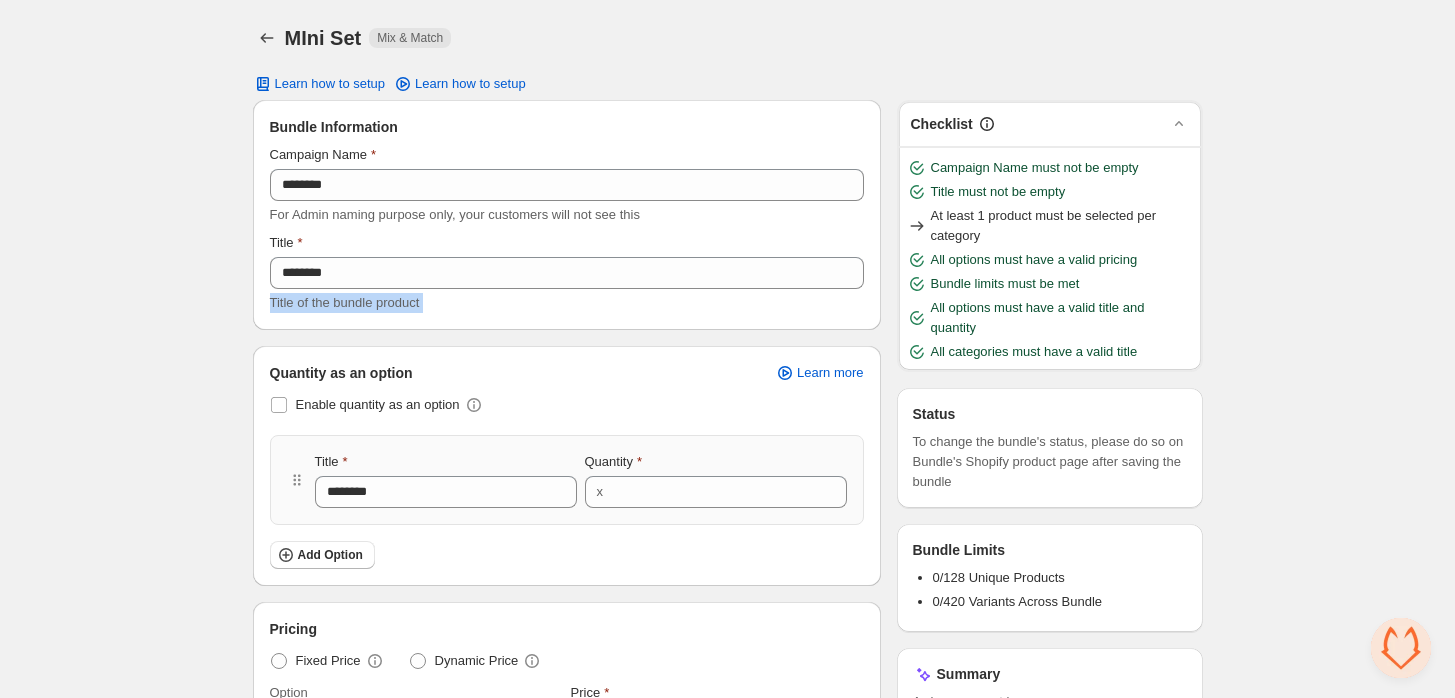 click on "Bundle Information Campaign Name ******** For Admin naming purpose only, your customers will not see this Title ******** Title of the bundle product" at bounding box center [567, 215] 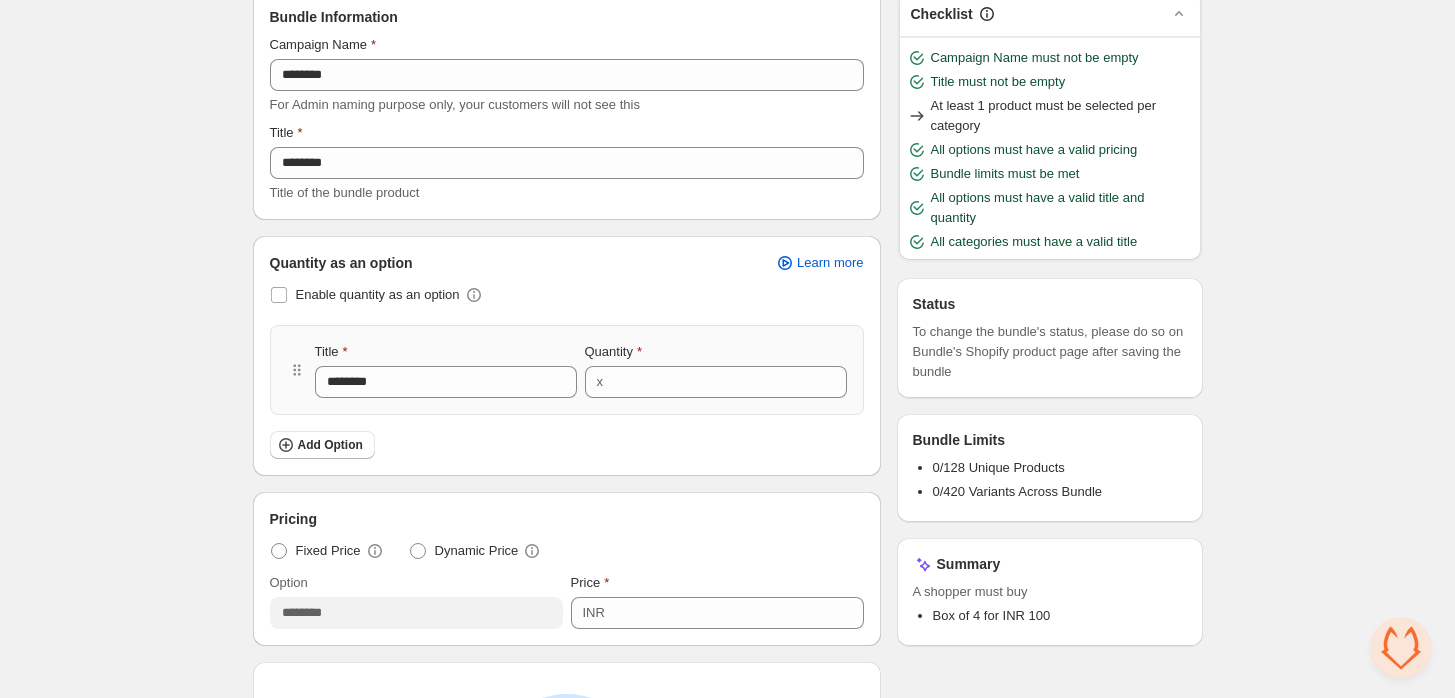 scroll, scrollTop: 111, scrollLeft: 0, axis: vertical 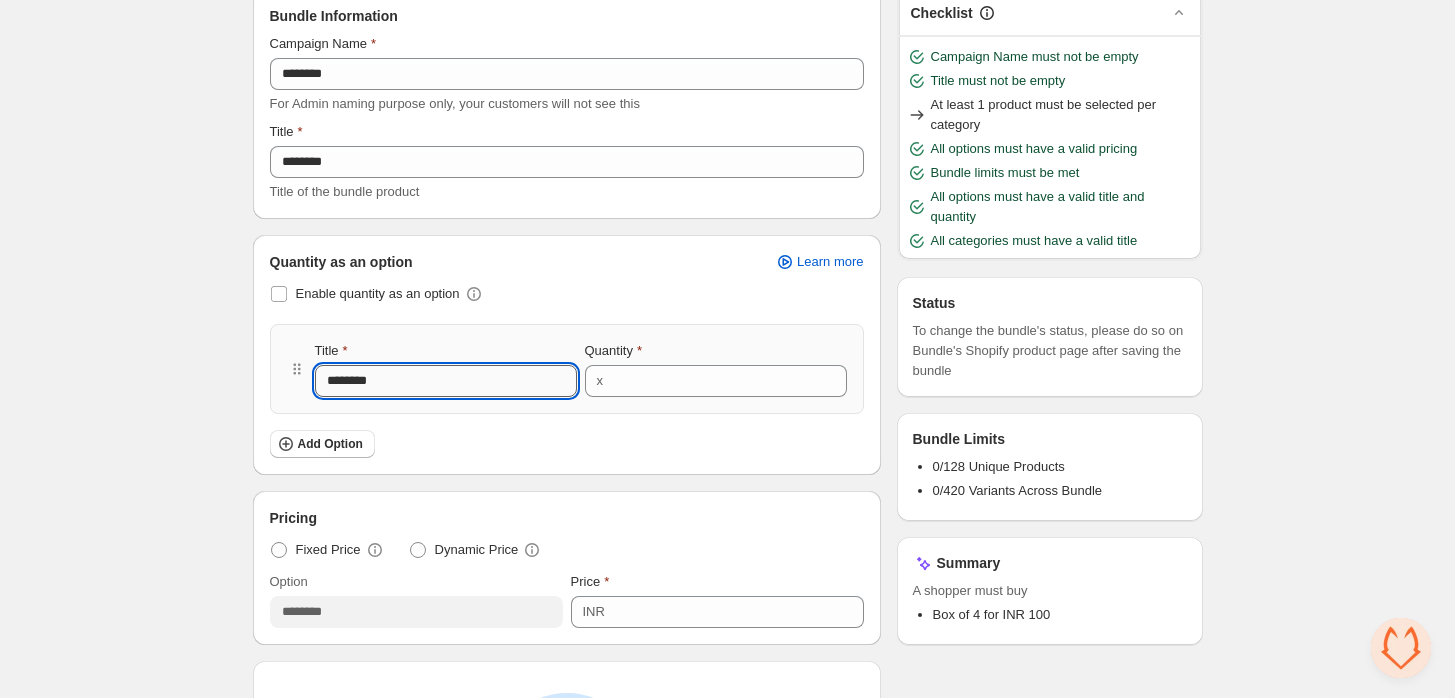click on "********" at bounding box center [446, 381] 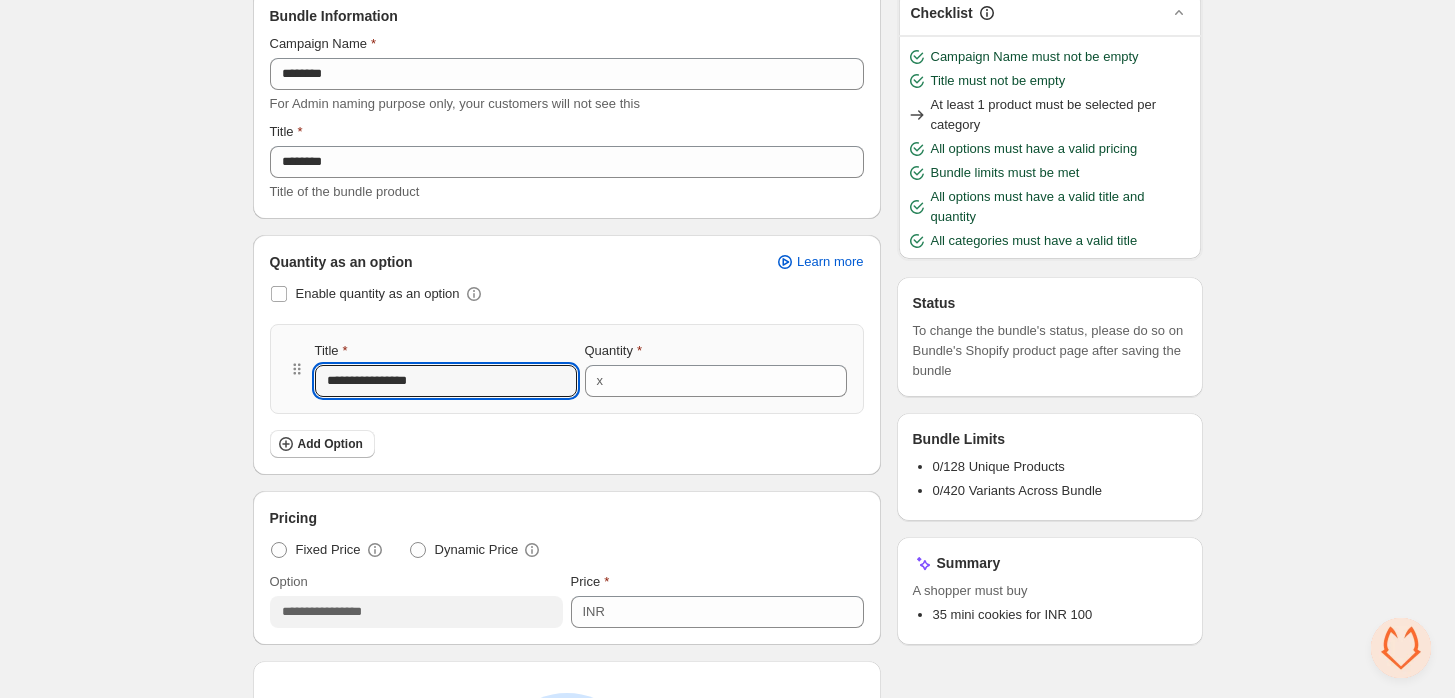 type on "**********" 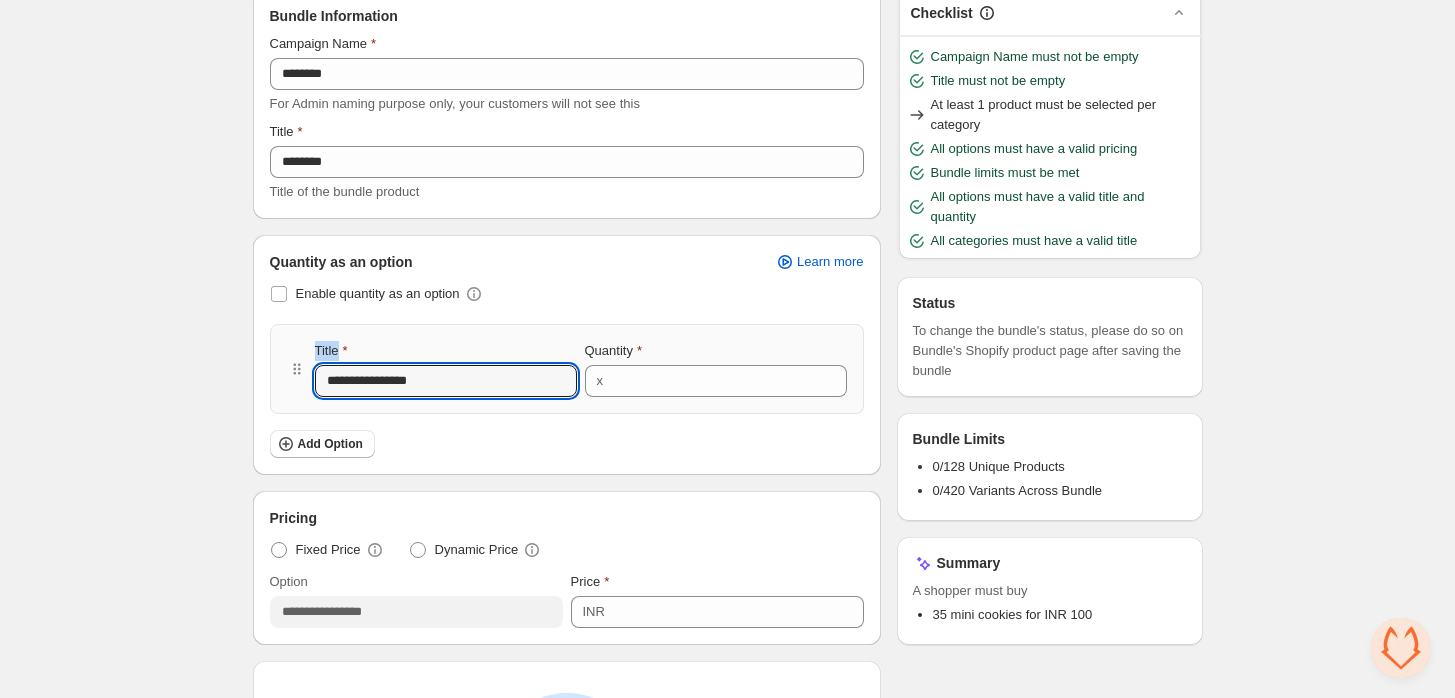click on "**********" at bounding box center [727, 605] 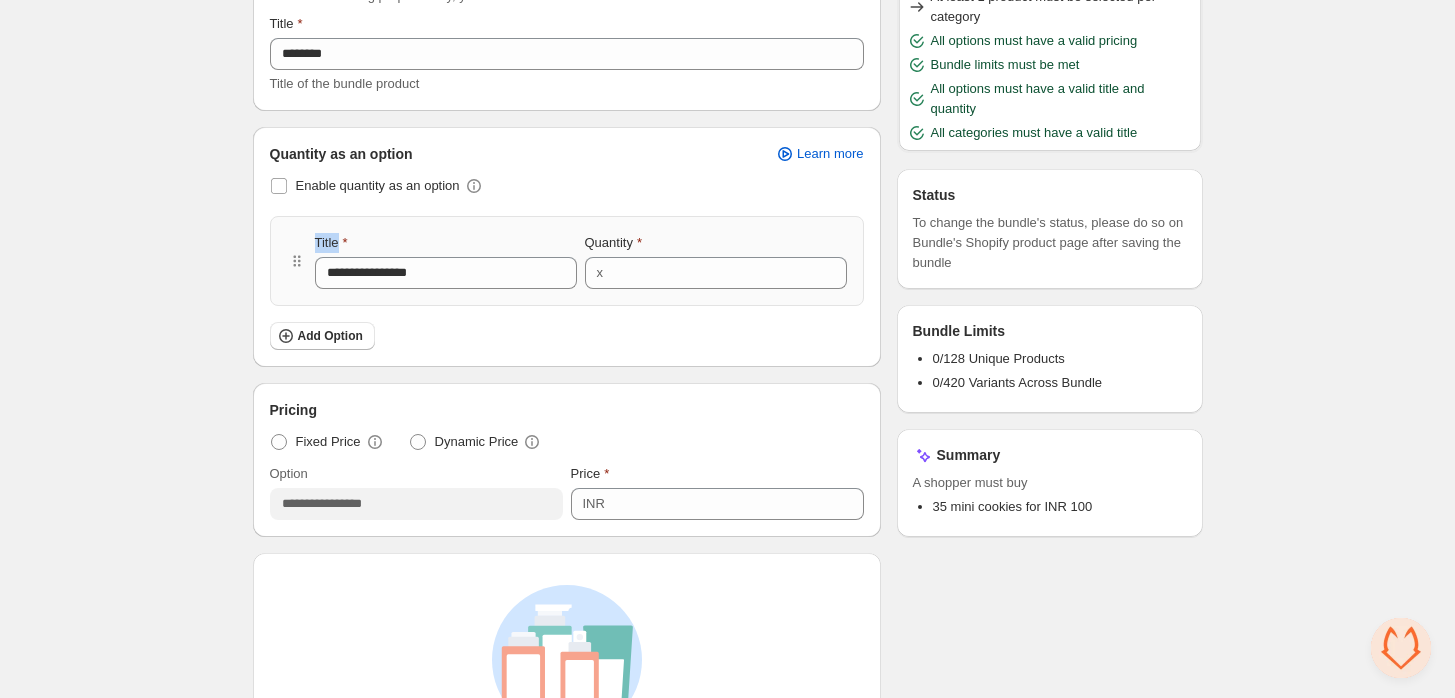 scroll, scrollTop: 222, scrollLeft: 0, axis: vertical 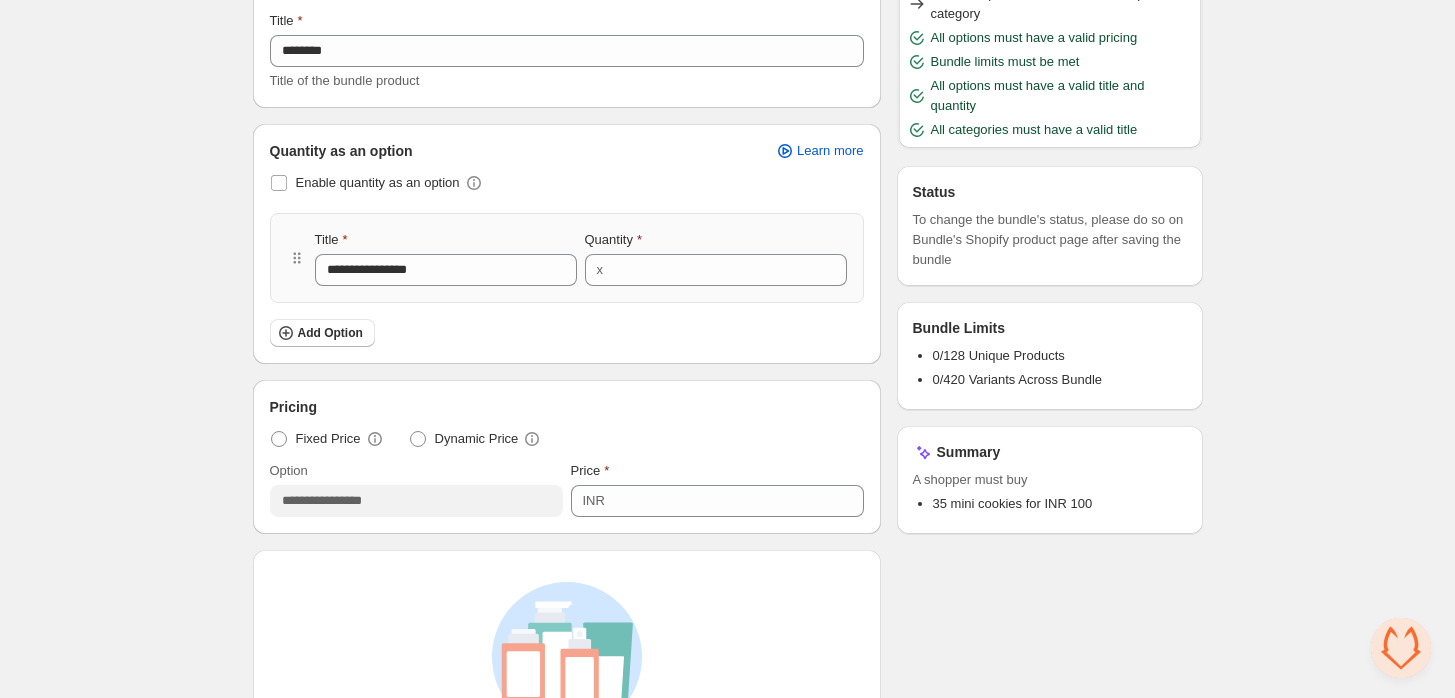 click on "**********" at bounding box center [567, 258] 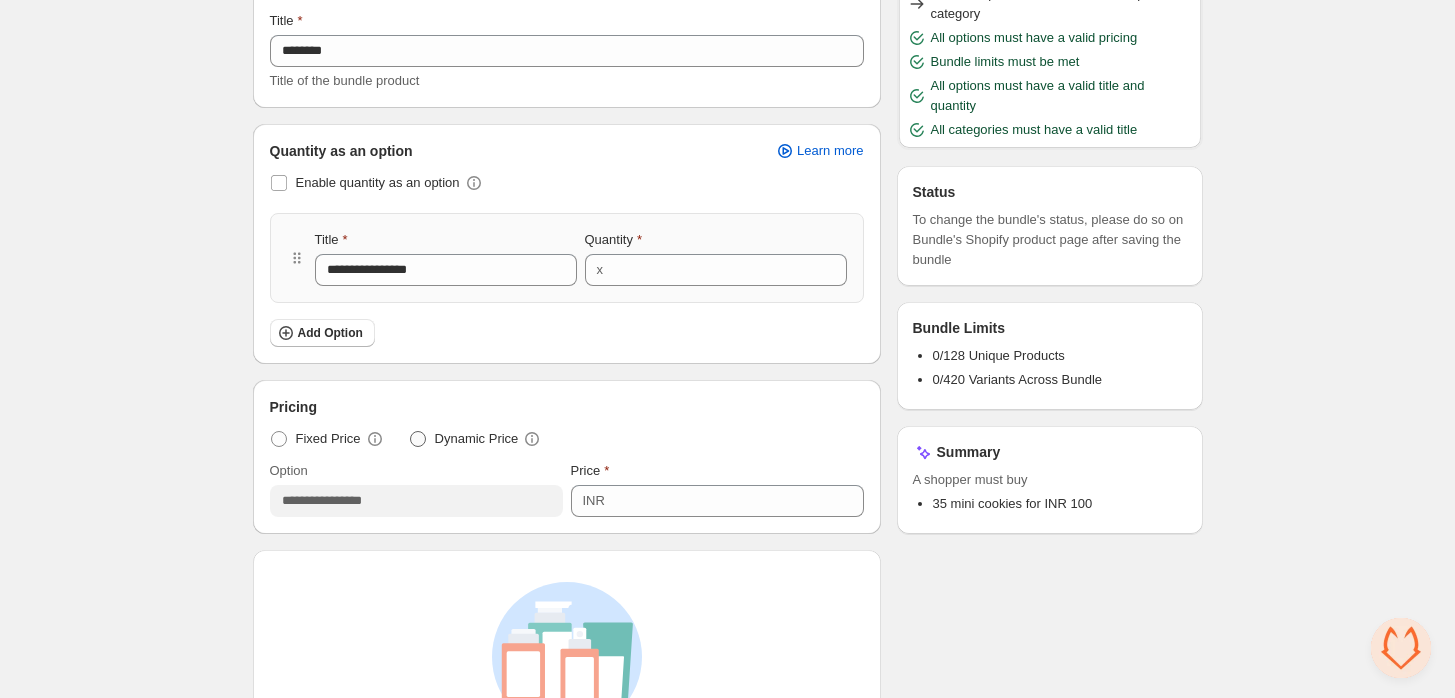 click on "Dynamic Price" at bounding box center (477, 439) 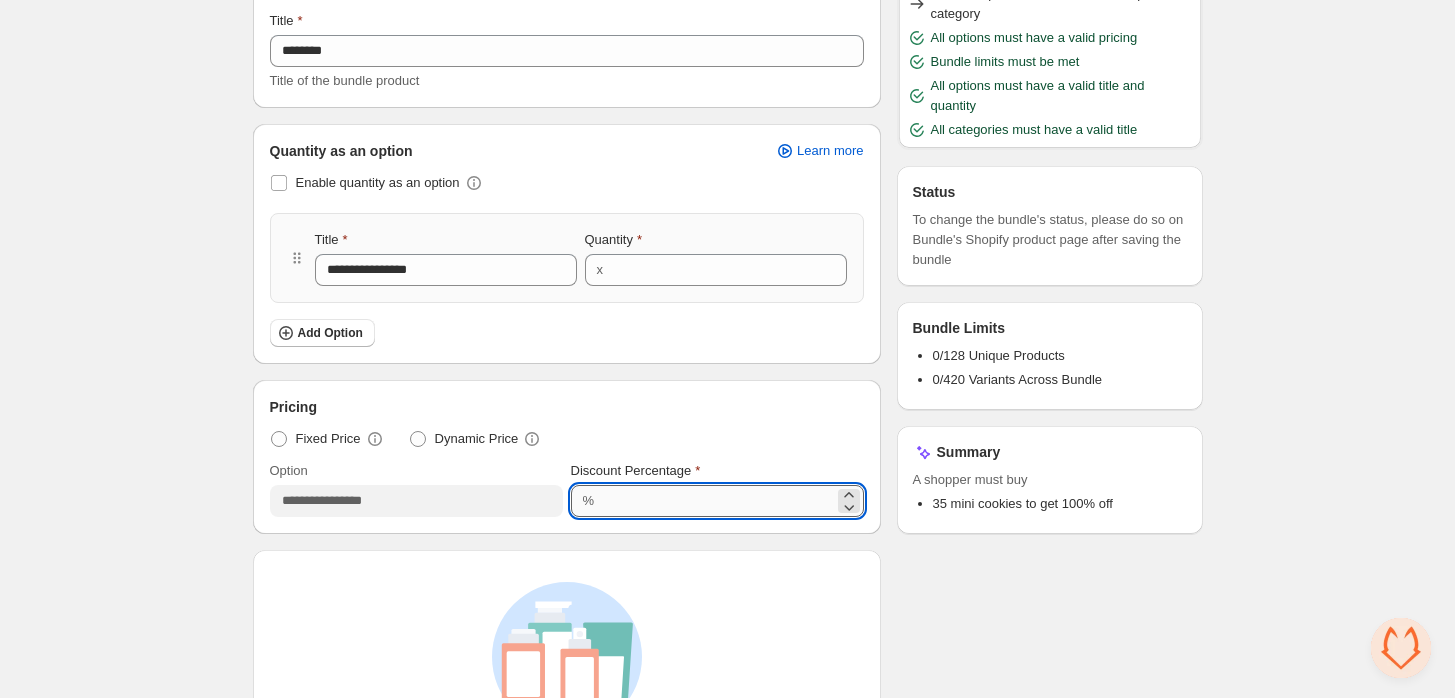 click on "***" at bounding box center [716, 501] 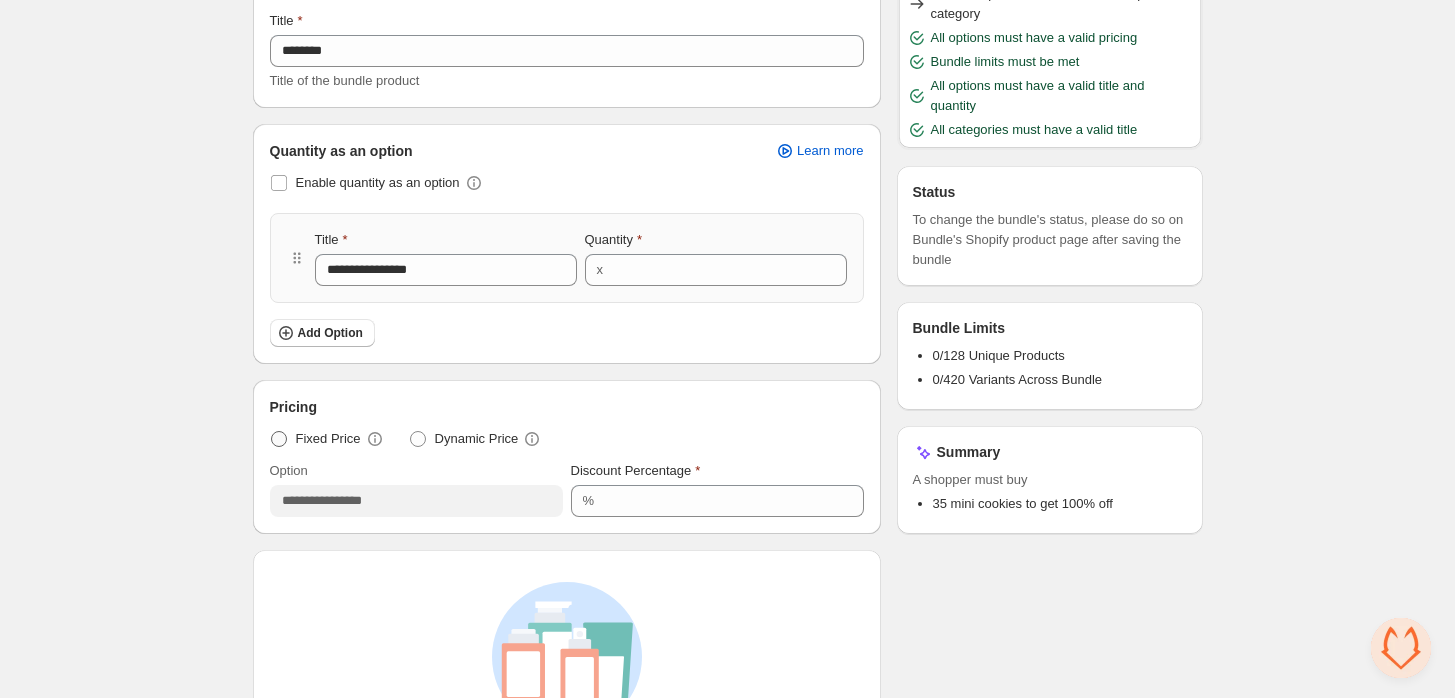 click on "Fixed Price" at bounding box center [328, 439] 